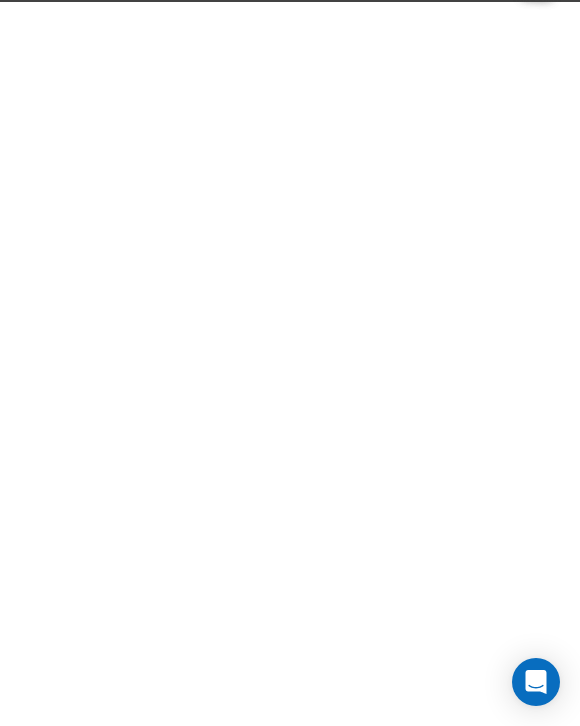 scroll, scrollTop: 0, scrollLeft: 0, axis: both 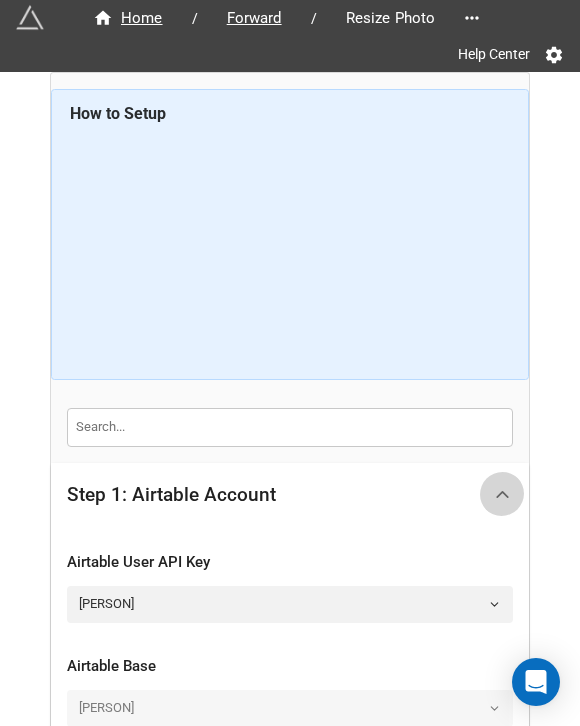 click 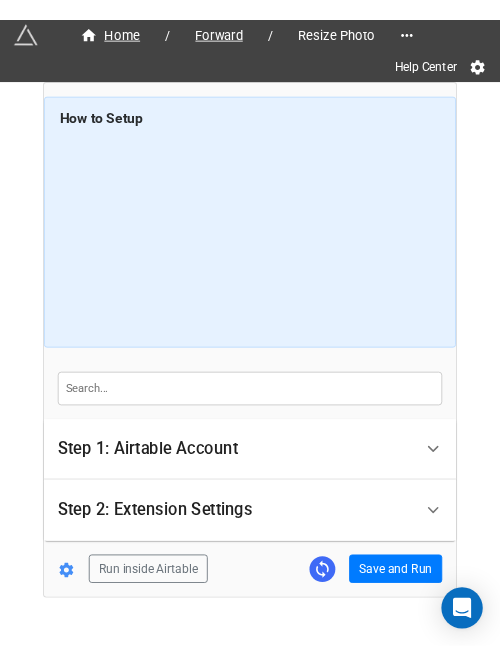 scroll, scrollTop: 38, scrollLeft: 0, axis: vertical 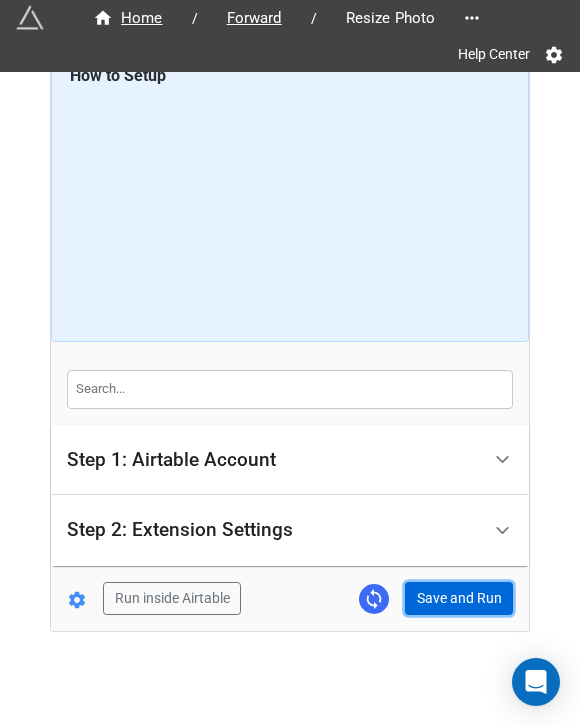 click on "Save and Run" at bounding box center [459, 599] 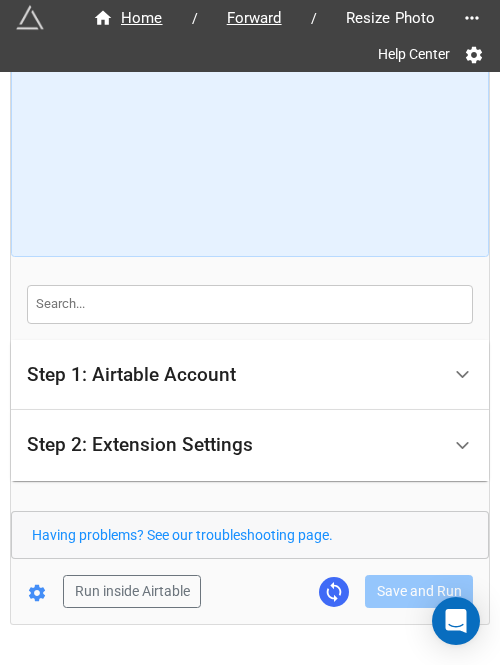 scroll, scrollTop: 177, scrollLeft: 0, axis: vertical 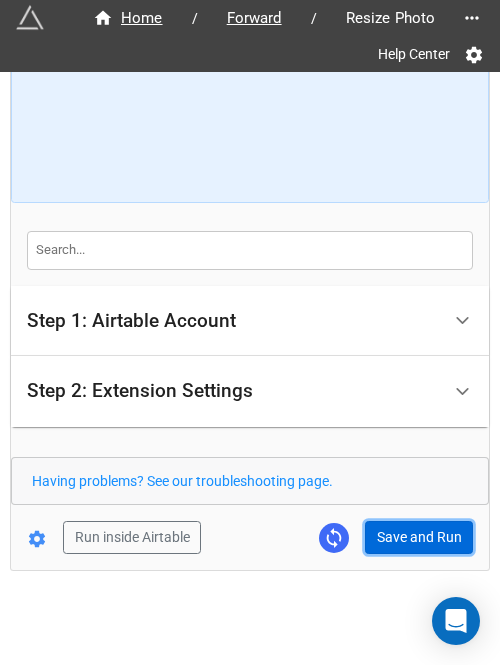 click on "How to Setup Step 1: Airtable Account Airtable User API Key Manna-Sinsub Airtable Base Kfriday Airtable Table Forward Filtering Master Step 2: Extension Settings Original Images Airtable Field The field that contains the images that you'd like to resize. This field must be an 'Attachment' Field. KG Photo_BIG Resized Images Airtable Field The field where the resized images will be stored. If a file in the Original Images Airtable Field is not suppored (e.g. PDF), then we will save the original file in the new field without resizing it. This field must be an 'Attachment' Field. KG Photo_Small Image Scale (Only if not using width/height) Only use this if you're not using width and height. If you input 0.5, that will shrink the images in half. .25 Image Width (Only if not using scale) Only use this if you're not using 'scale'. If a height is not specified, the images will be resized to the given width, while maintaining the aspect ratio. Image Height (Only if not using scale) Convert images to JPEG Advanced" at bounding box center [250, 233] 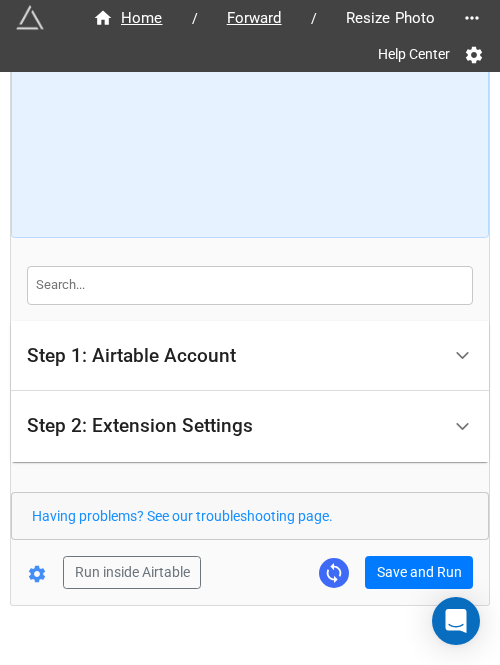 scroll, scrollTop: 137, scrollLeft: 0, axis: vertical 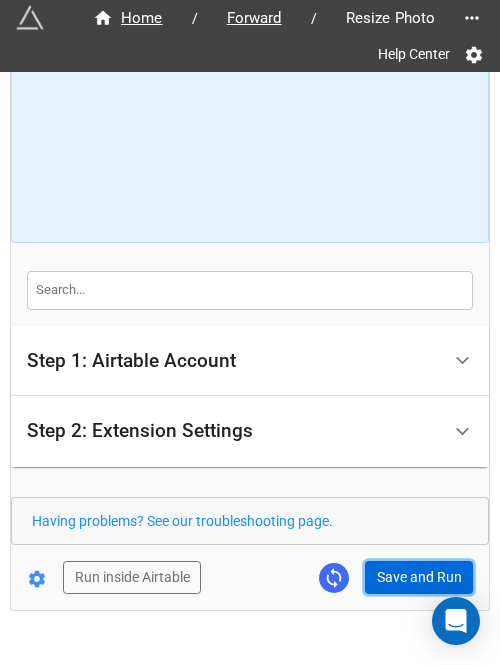 click on "Save and Run" at bounding box center (419, 578) 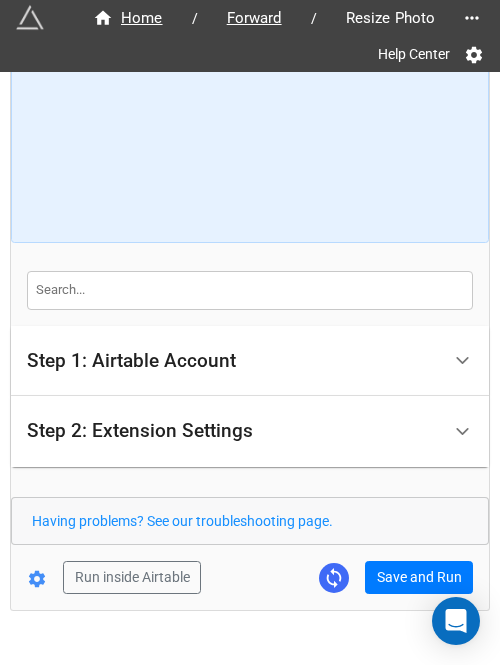 click on "Home / Forward / Resize Photo Help Center How to Setup Step 1: Airtable Account Airtable User API Key Manna-Sinsub Airtable Base Kfriday Airtable Table Forward Filtering Master Step 2: Extension Settings Original Images Airtable Field The field that contains the images that you'd like to resize. This field must be an 'Attachment' Field. KG Photo_BIG Resized Images Airtable Field The field where the resized images will be stored. If a file in the Original Images Airtable Field is not suppored (e.g. PDF), then we will save the original file in the new field without resizing it. This field must be an 'Attachment' Field. KG Photo_Small Image Scale (Only if not using width/height) Only use this if you're not using width and height. If you input 0.5, that will shrink the images in half. .25 Image Width (Only if not using scale) Only use this if you're not using 'scale'. If a height is not specified, the images will be resized to the given width, while maintaining the aspect ratio. Convert images to JPEG Advanced" at bounding box center (250, 273) 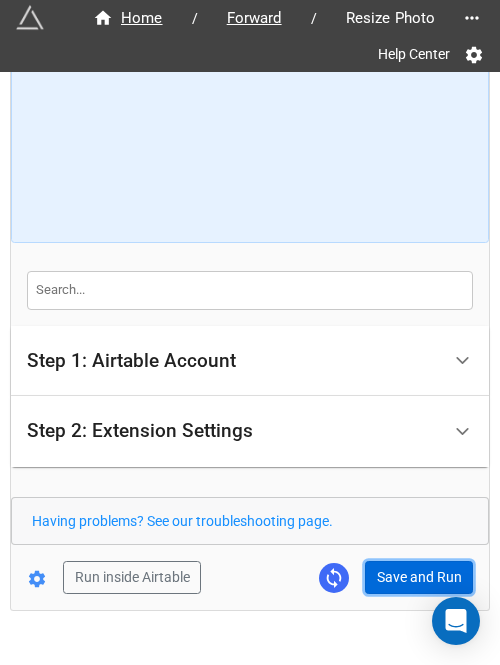 click on "Save and Run" at bounding box center [419, 578] 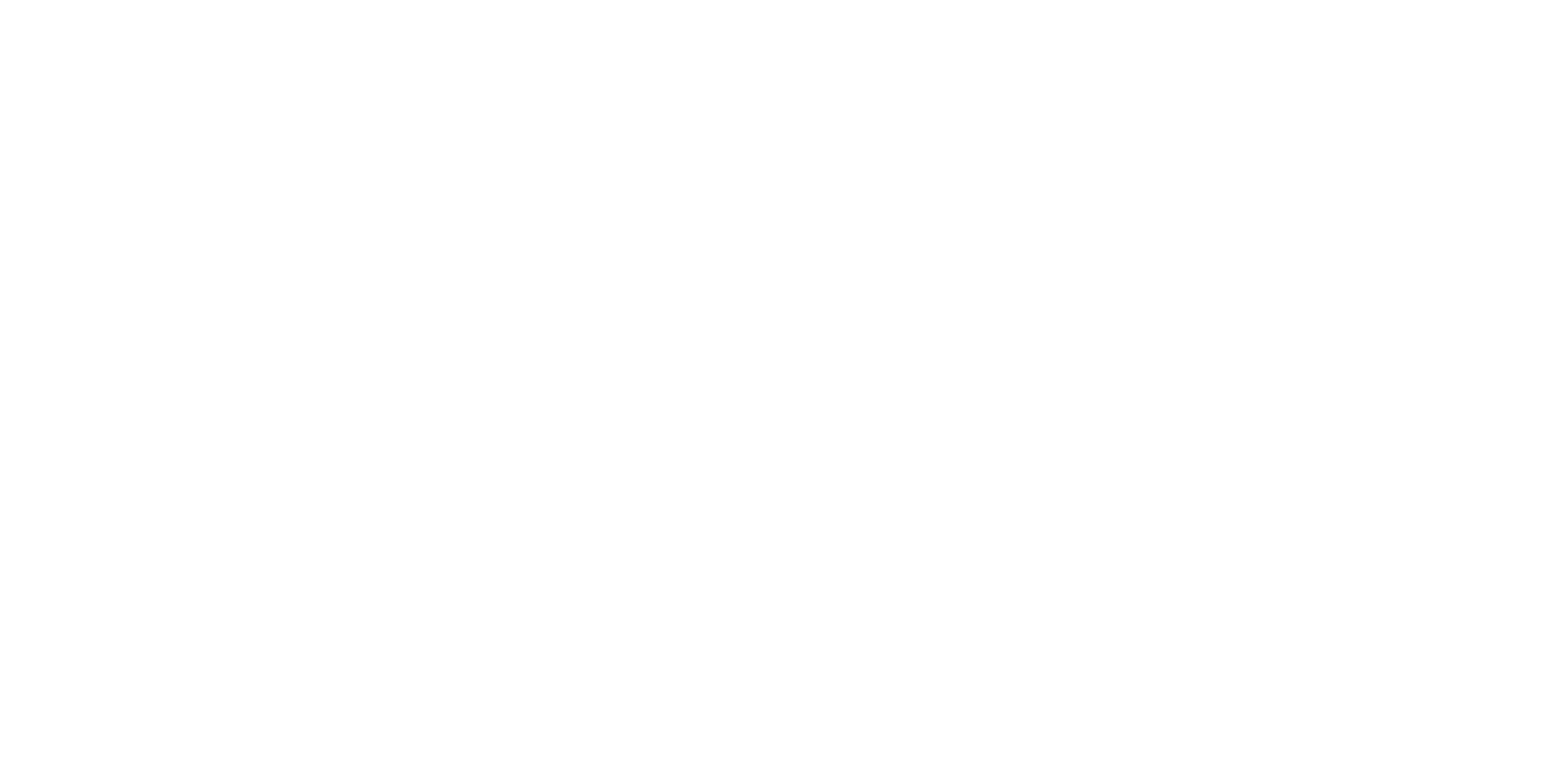 scroll, scrollTop: 0, scrollLeft: 0, axis: both 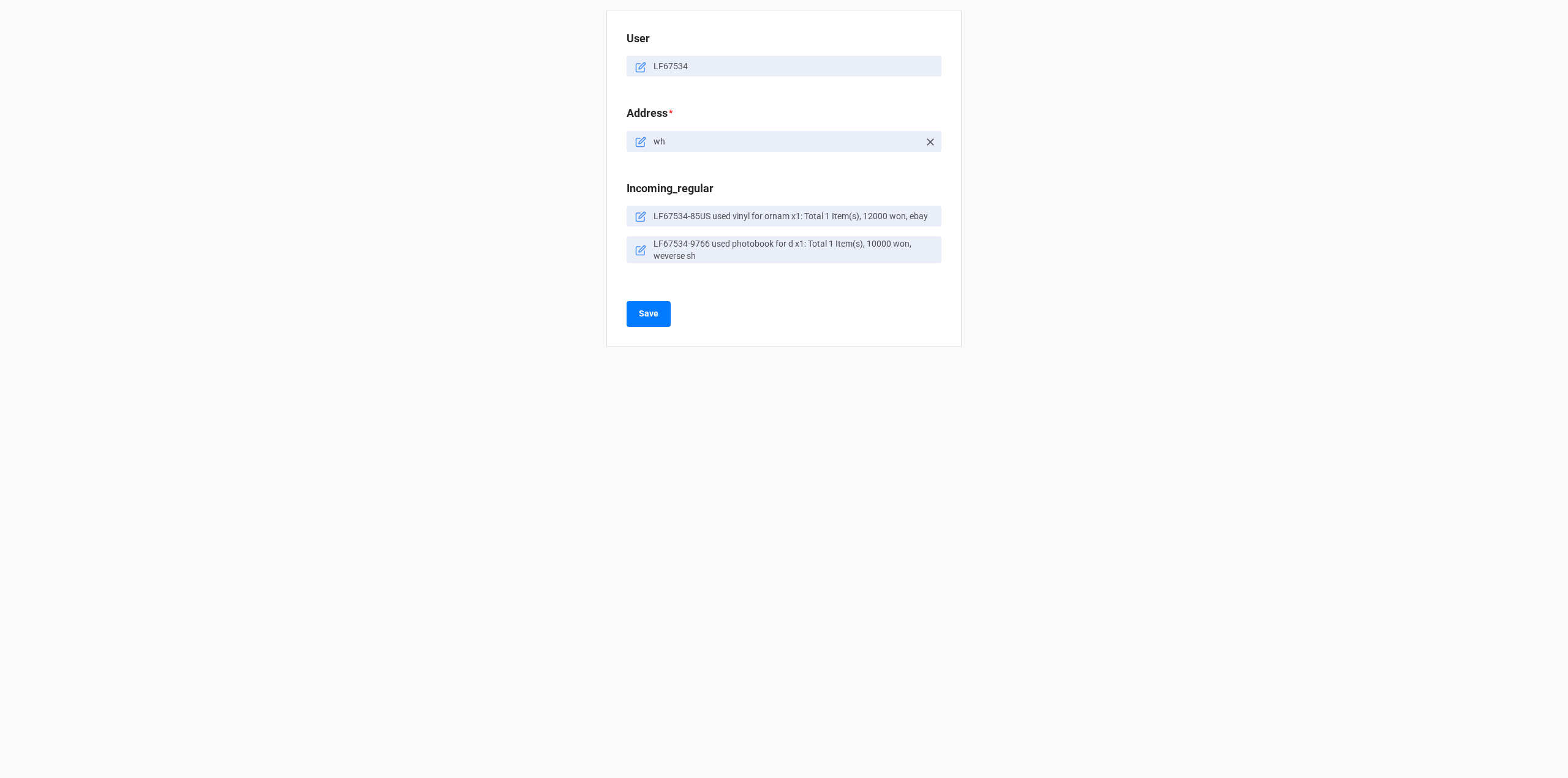 click 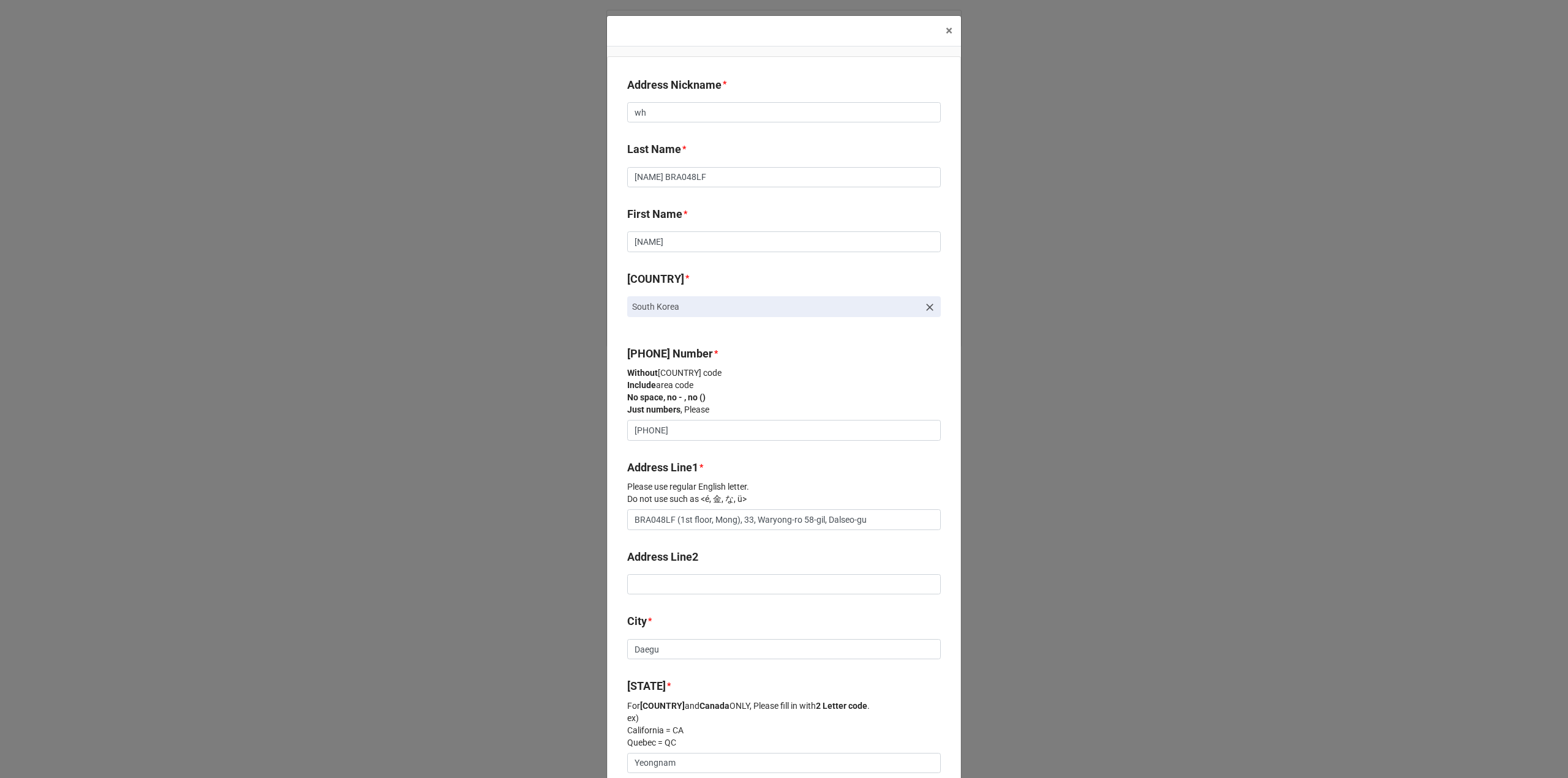 click on "South Korea" at bounding box center (775, 307) 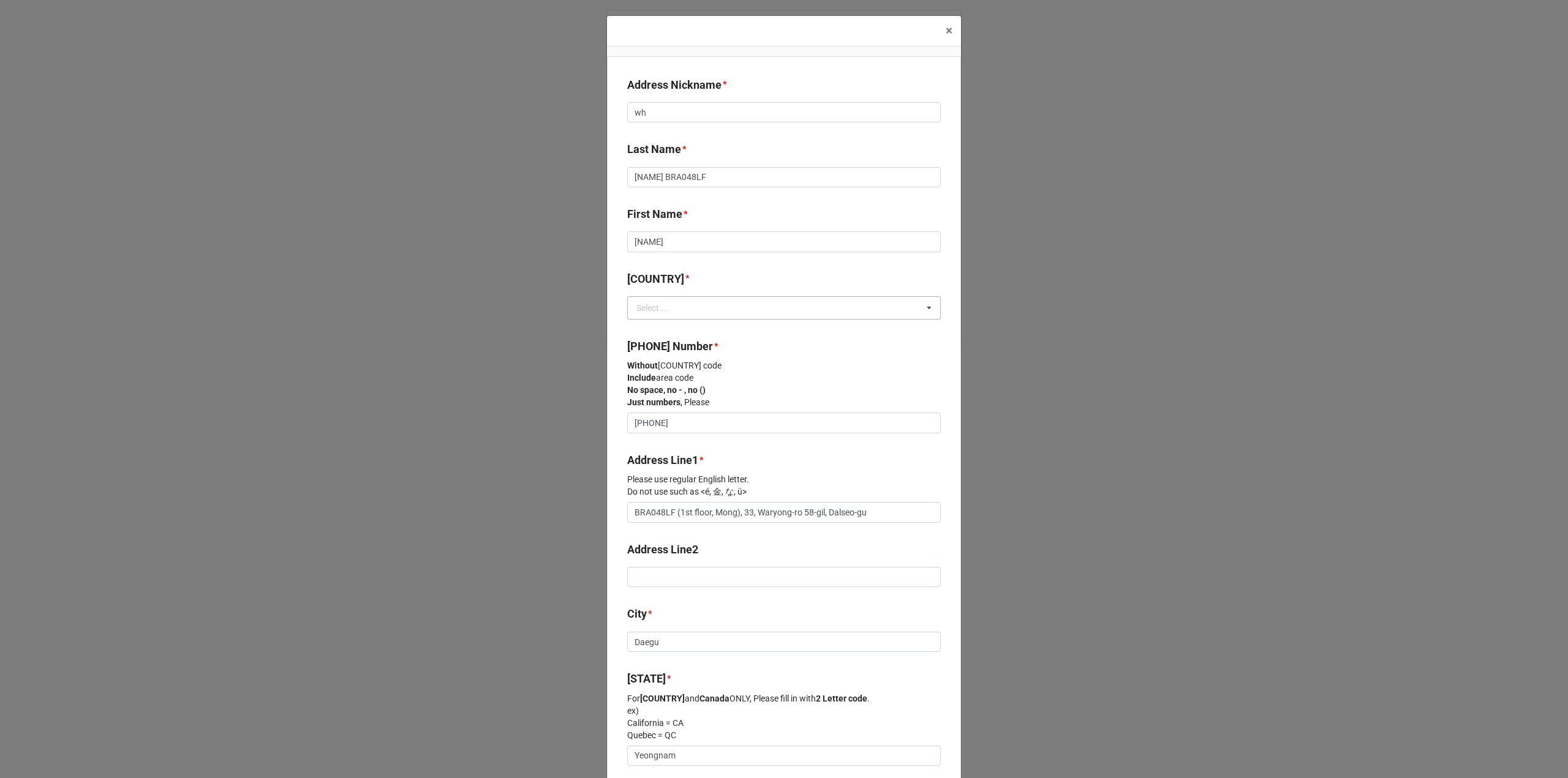 click on "Select ... No results found." at bounding box center [784, 308] 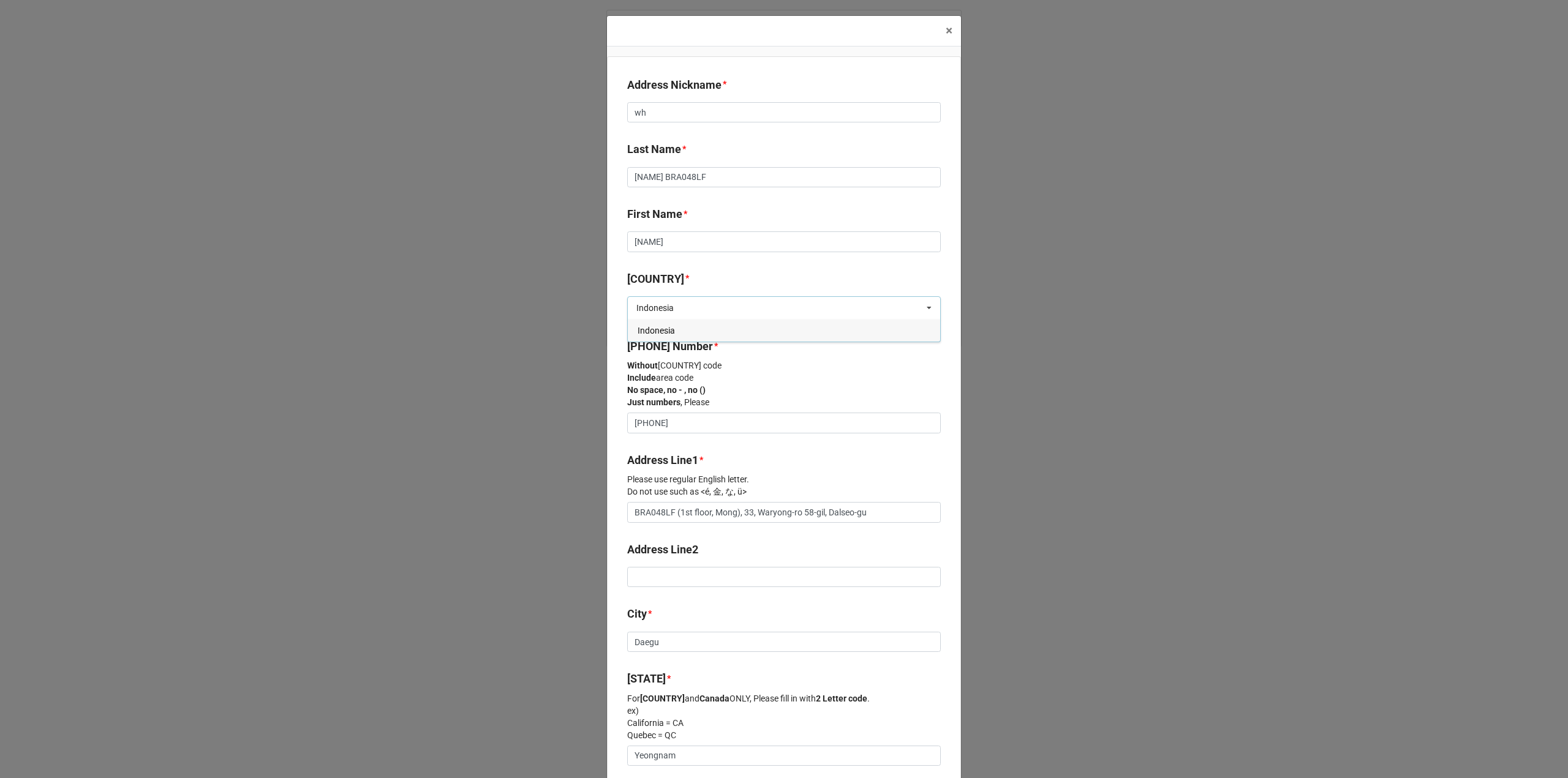 type on "Indonesia" 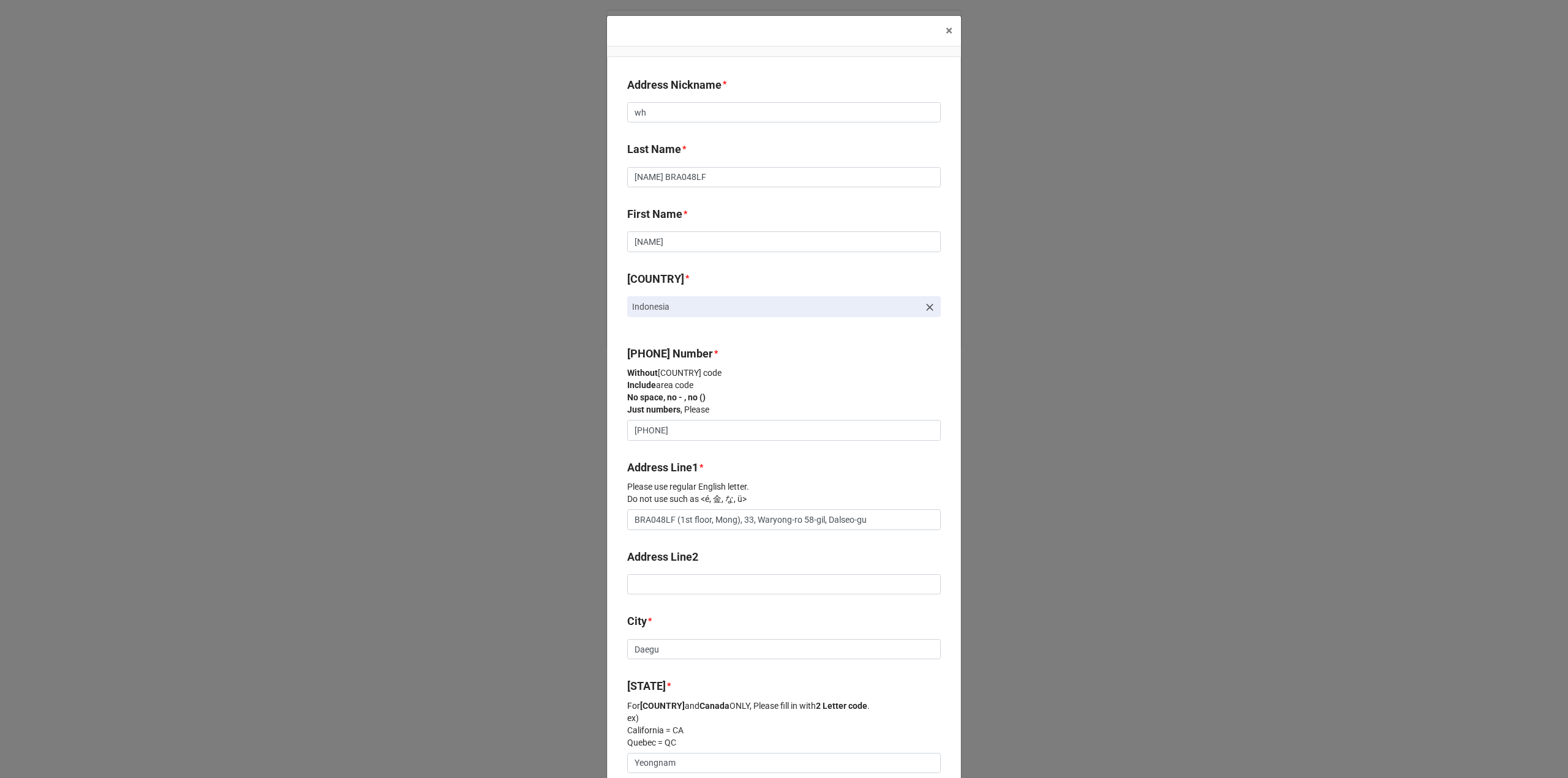 click on "× Close Address Nickname * wh Last Name * Feraboli BRA048LF First Name * [NAME] Country * Indonesia Phone Number * Without  country code
Include  area code
No space, no - , no ()
Just numbers , Please
01075173968 Address Line1 * Please use regular English letter.
Do not use such as <é, 金, な, ü>
BRA048LF (1st floor, Mong), 33, Waryong-ro 58-gil, Dalseo-gu Address Line2 City * Daegu State * For  US  and  Canada  ONLY, Please fill in with  2 Letter code .
ex)
California = CA
Quebec = QC
Yeongnam Zip Code * 42638 Email * lauraferaboli@gmail.com Tax ID for Customs For Brazil, CPF is a must.
For EU, you may want to provide your EORI.
Save" at bounding box center [784, 389] 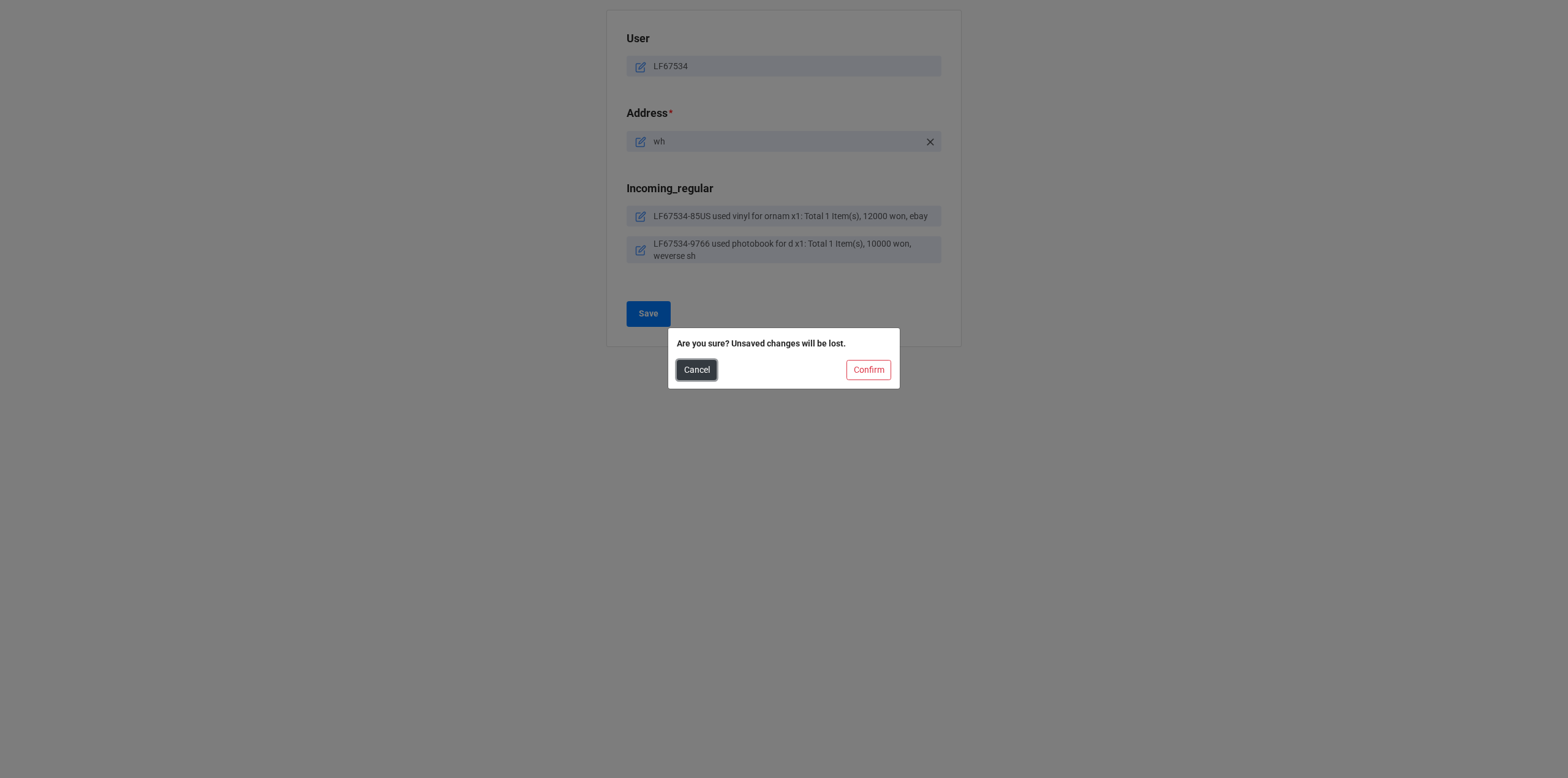 click on "Cancel" at bounding box center [696, 370] 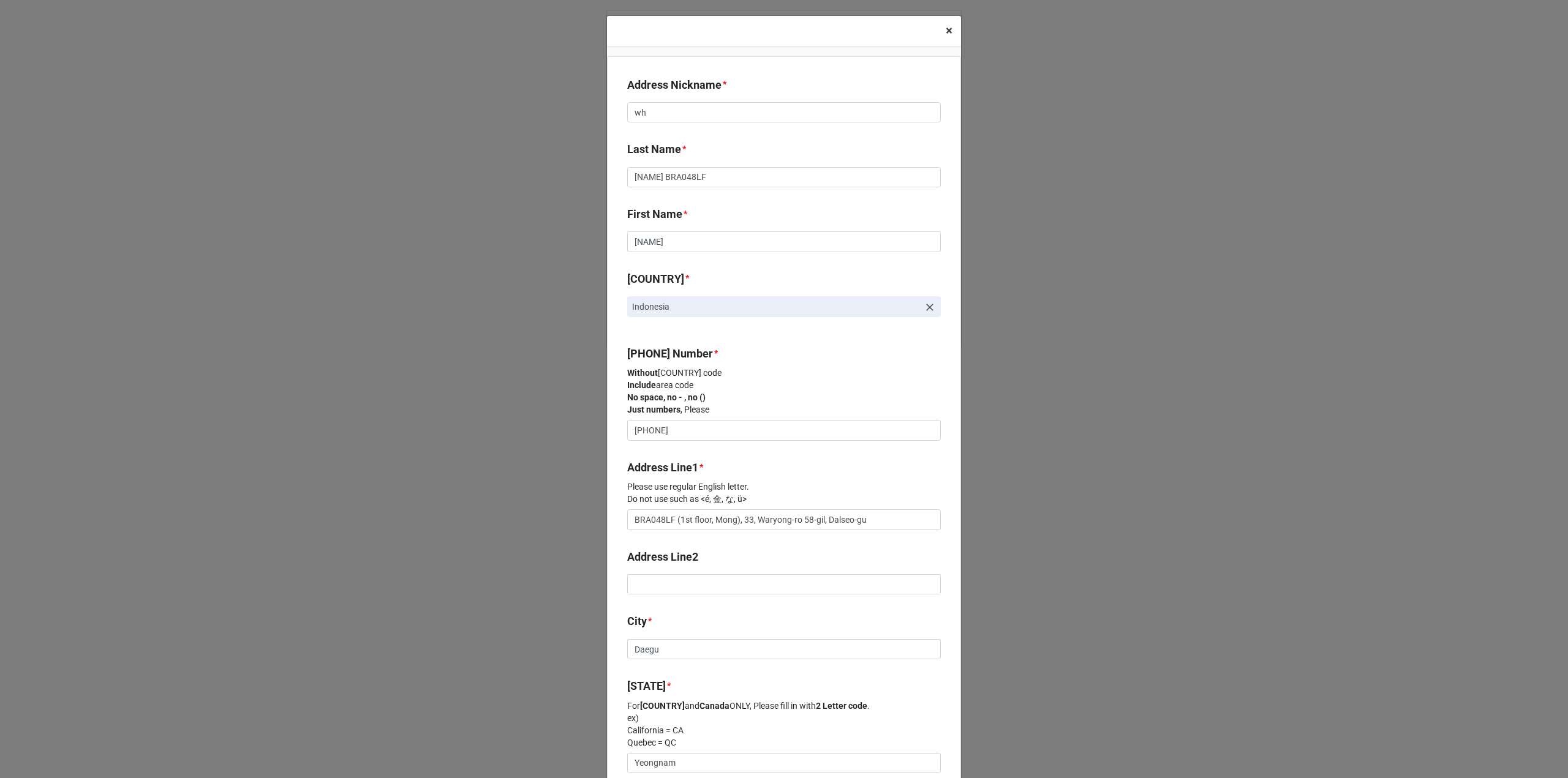 click on "×" at bounding box center [949, 31] 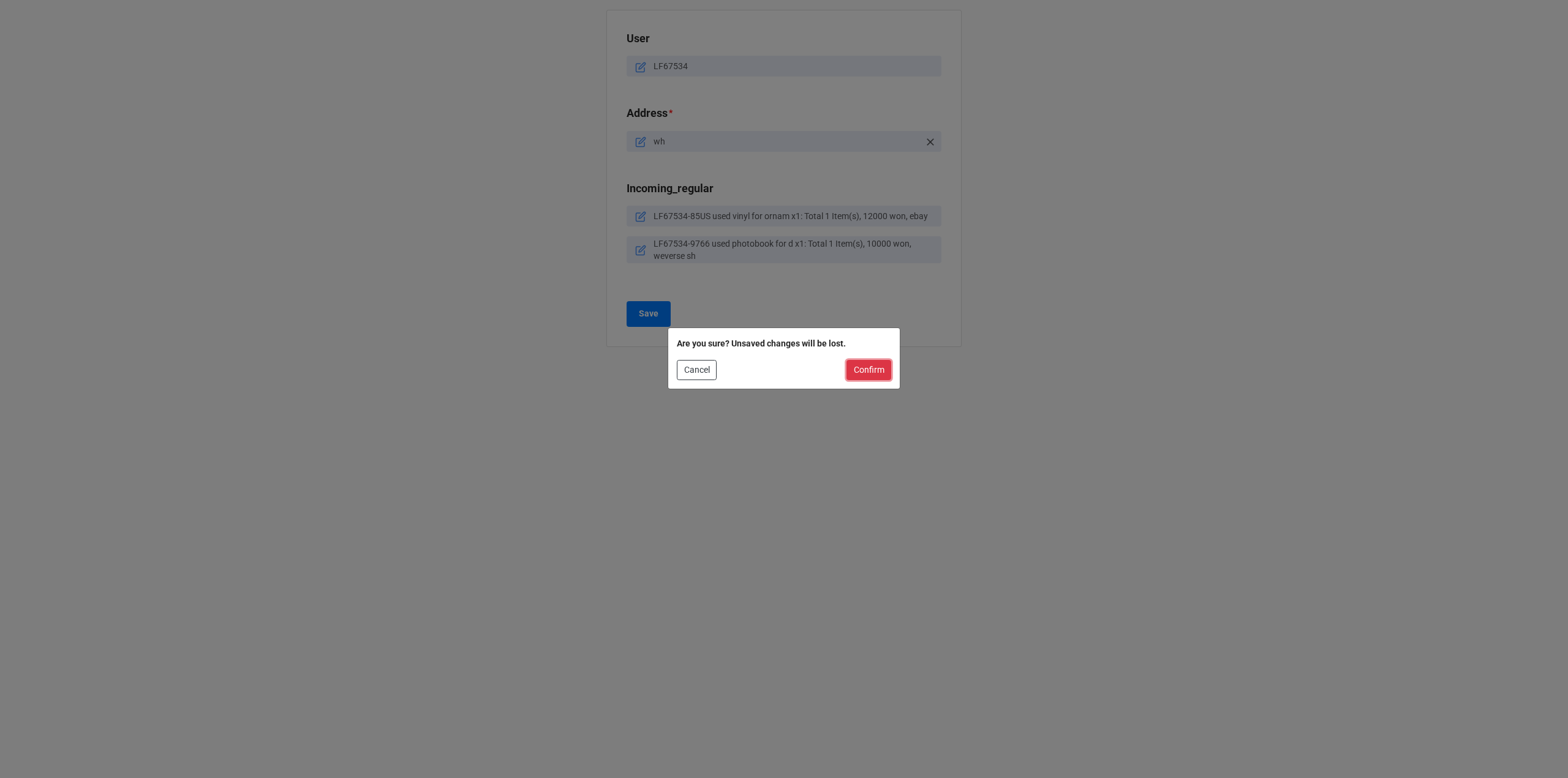 click on "Confirm" at bounding box center [869, 370] 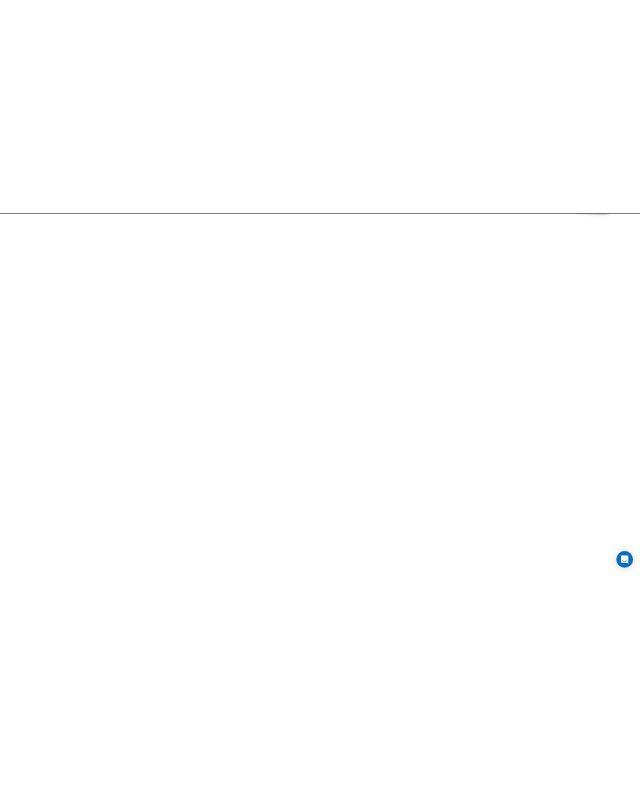 scroll, scrollTop: 0, scrollLeft: 0, axis: both 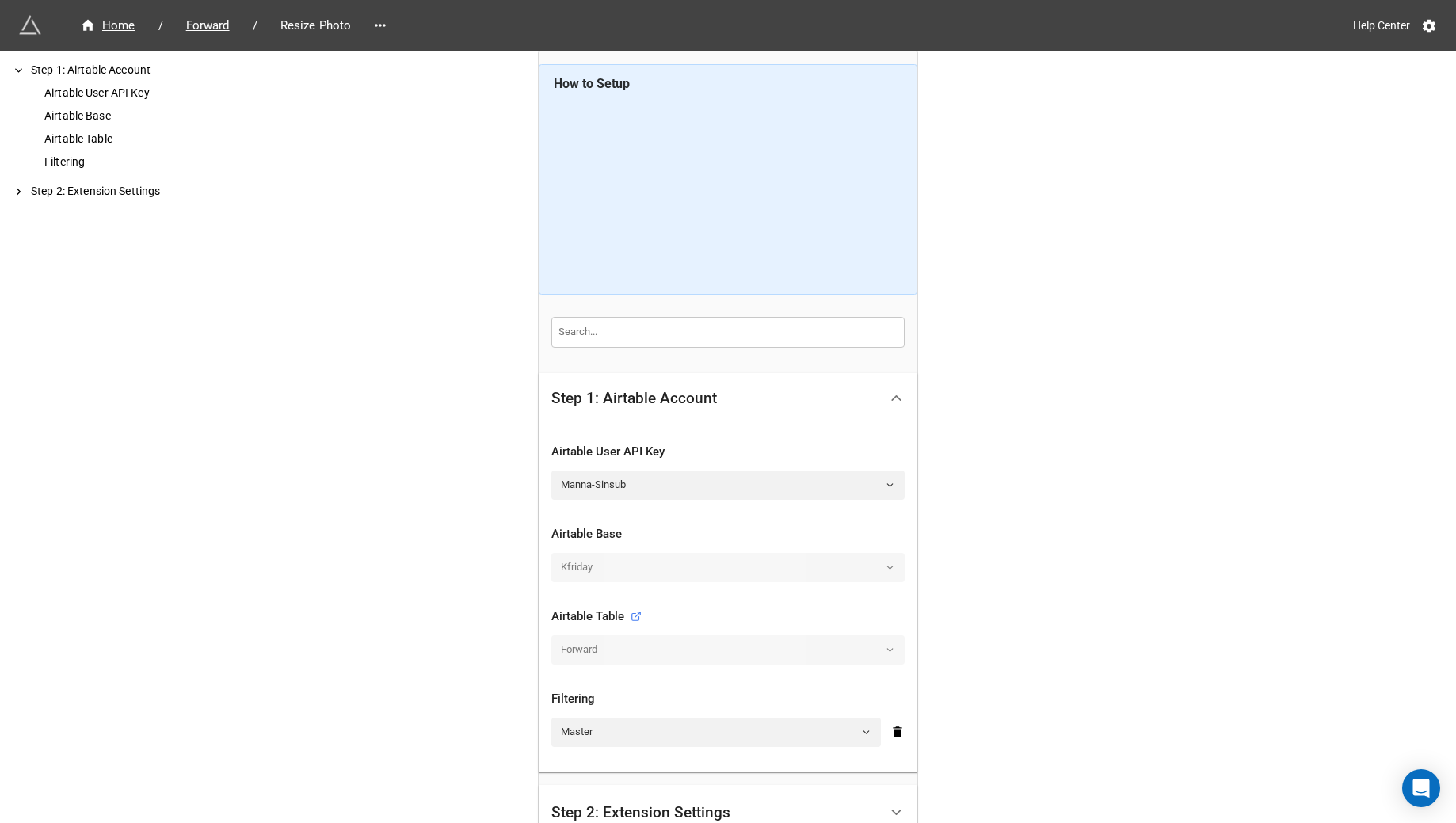 click 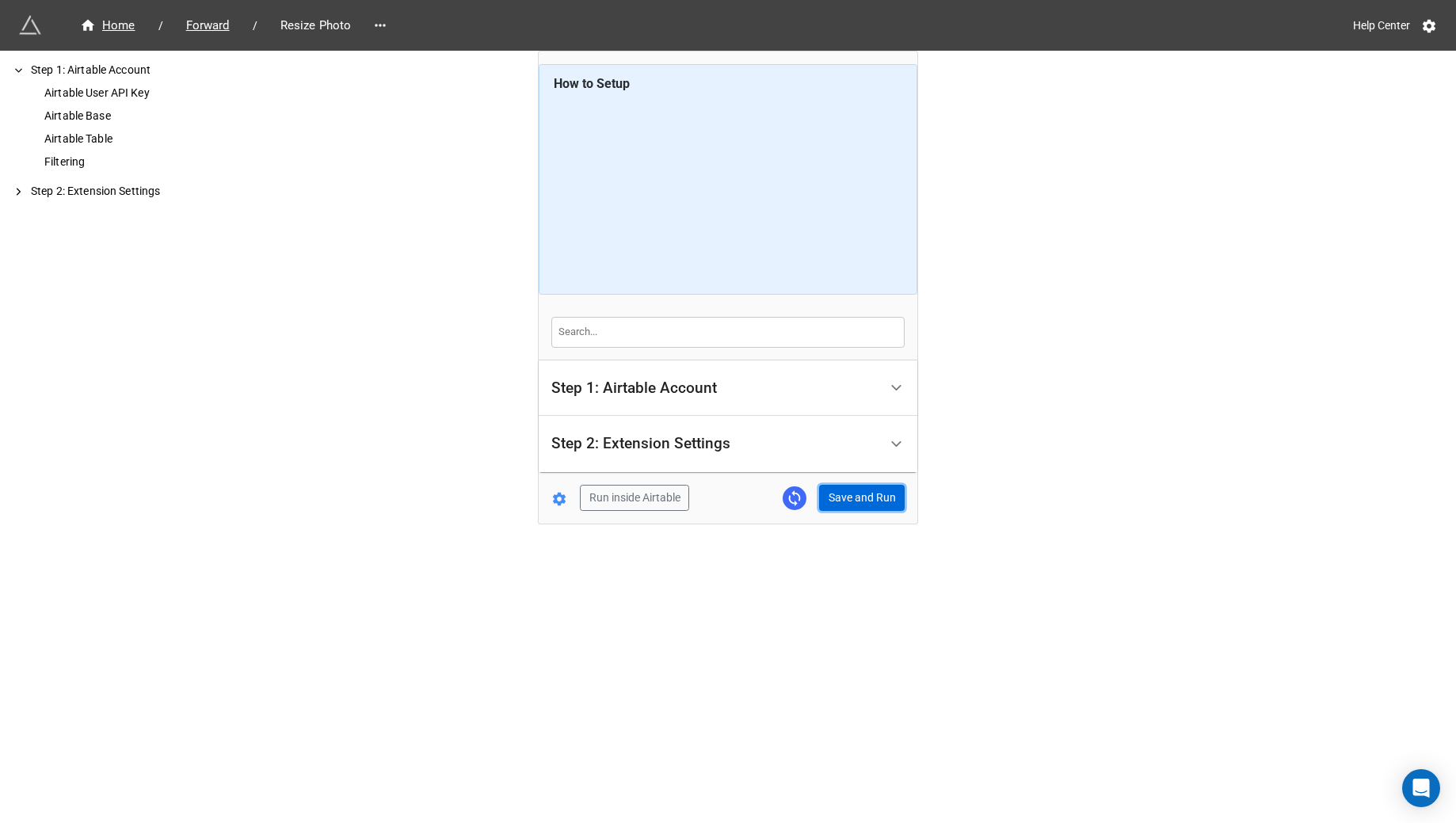 click on "Save and Run" at bounding box center (862, 498) 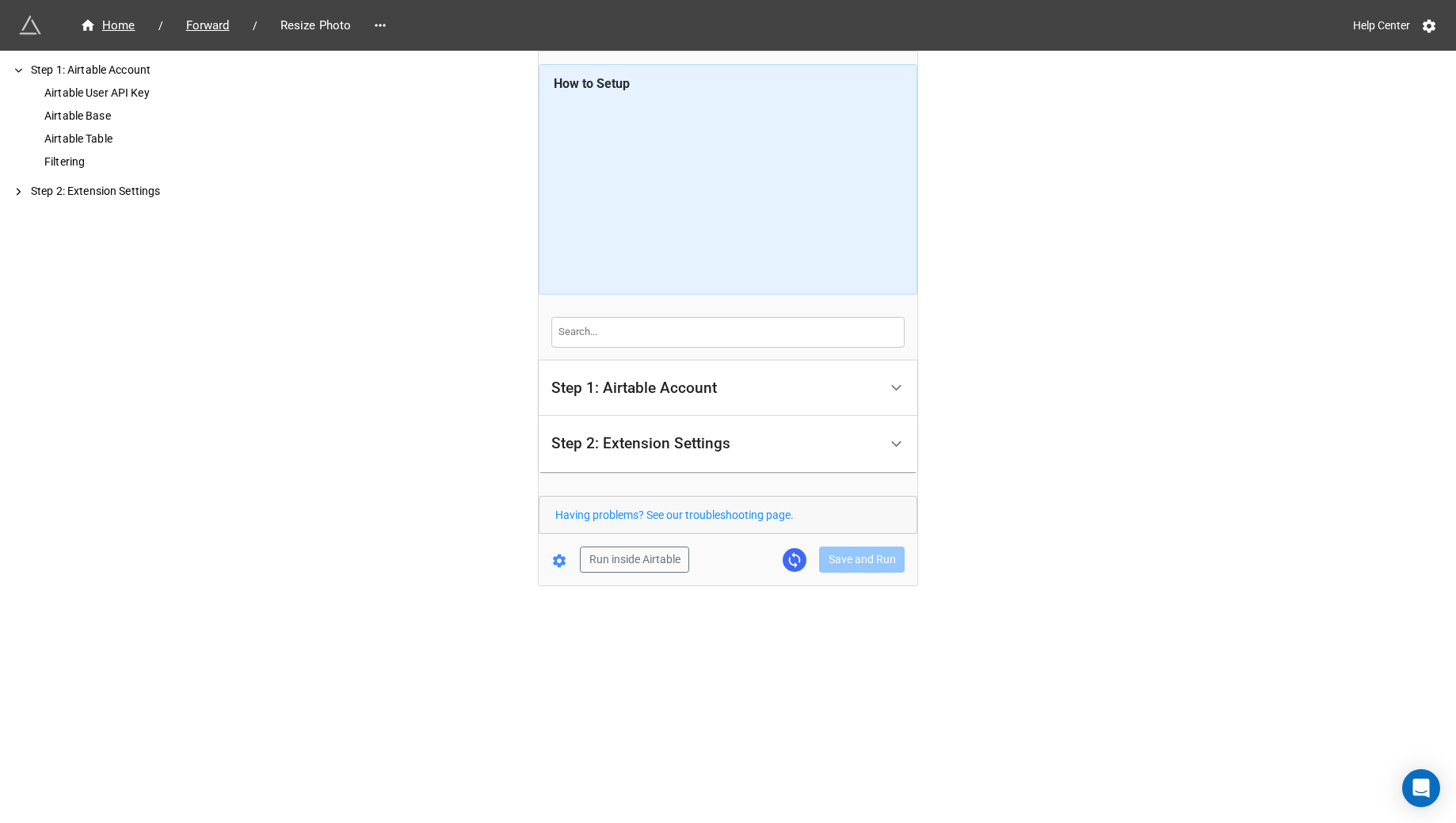 click on "Having problems? See our troubleshooting page." at bounding box center [728, 515] 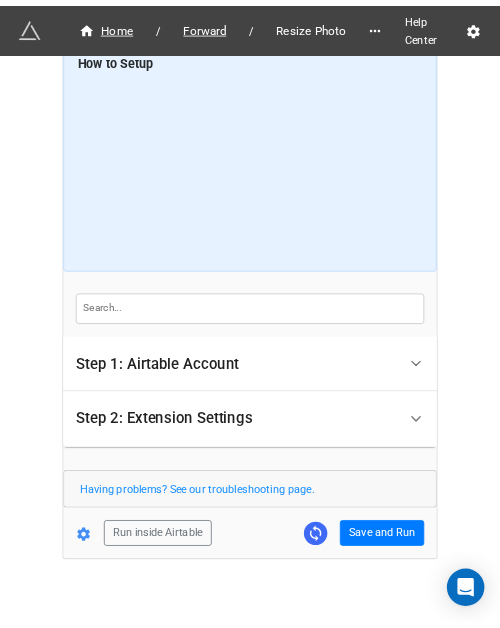 scroll, scrollTop: 46, scrollLeft: 0, axis: vertical 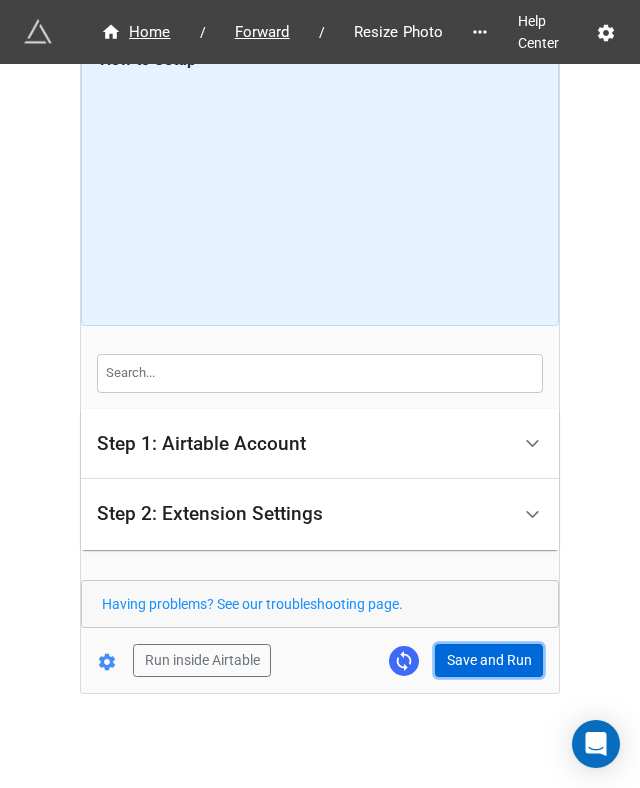 drag, startPoint x: 510, startPoint y: 647, endPoint x: 633, endPoint y: 633, distance: 123.79418 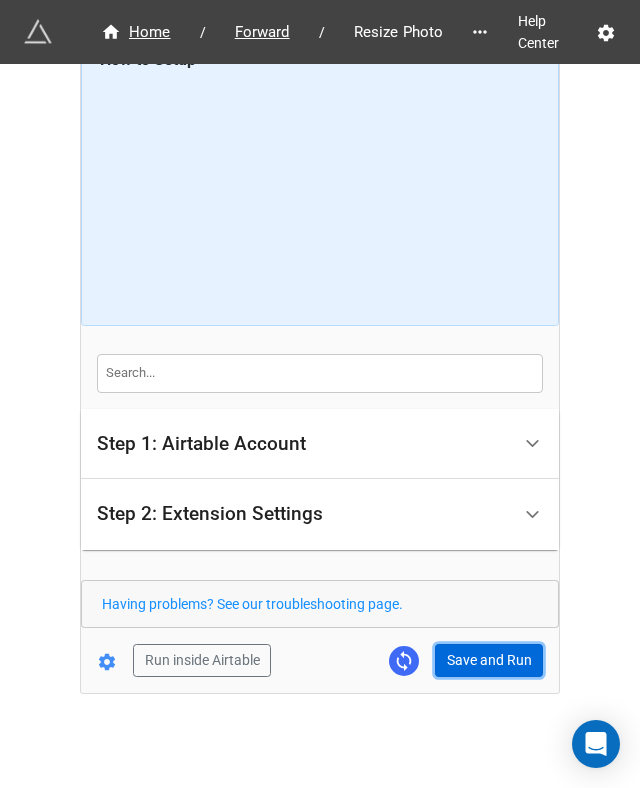 click on "Save and Run" at bounding box center [489, 661] 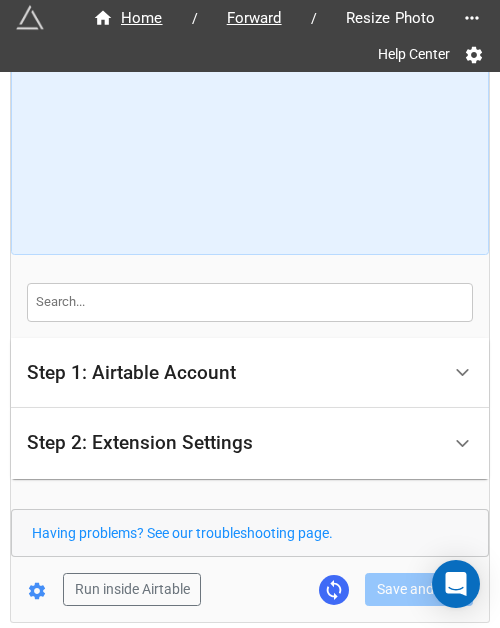 scroll, scrollTop: 214, scrollLeft: 0, axis: vertical 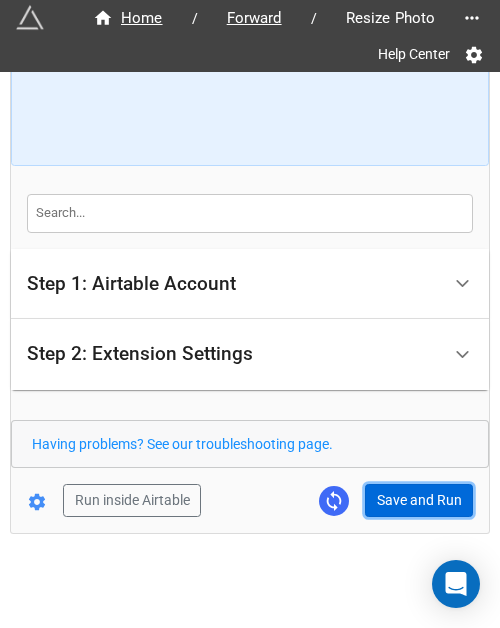 click on "Save and Run" at bounding box center [419, 501] 